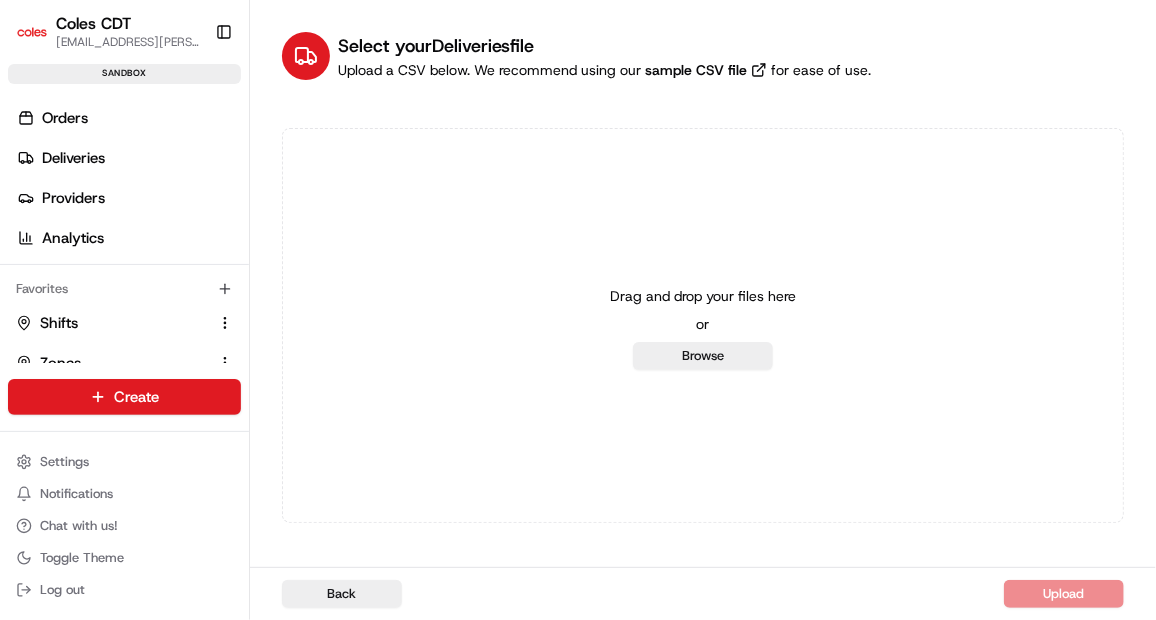 scroll, scrollTop: 0, scrollLeft: 0, axis: both 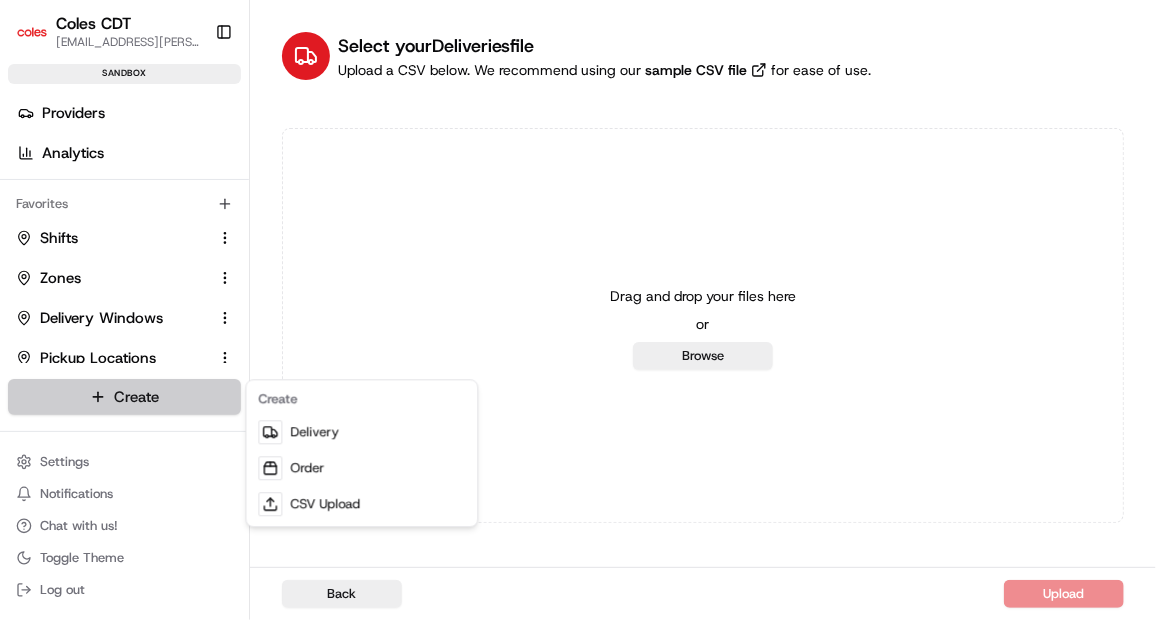 click on "Coles CDT [EMAIL_ADDRESS][PERSON_NAME][PERSON_NAME][DOMAIN_NAME] Toggle Sidebar sandbox Orders Deliveries Providers Analytics Favorites Shifts Zones Delivery Windows Pickup Locations Dropoff Locations Main Menu Members & Organization Organization Users Roles Preferences Customization Tracking Orchestration Automations Dispatch Strategy Optimization Strategy Locations Pickup Locations Dropoff Locations Zones Shifts Delivery Windows Billing Billing Refund Requests Integrations Notification Triggers Webhooks API Keys Request Logs Create Settings Notifications Chat with us! Toggle Theme Log out Select your  Deliveries  file Upload a CSV below. We recommend using our sample CSV file for ease of use. Drag and drop your files here or Browse Back Upload
Create Delivery Order CSV Upload" at bounding box center (578, 310) 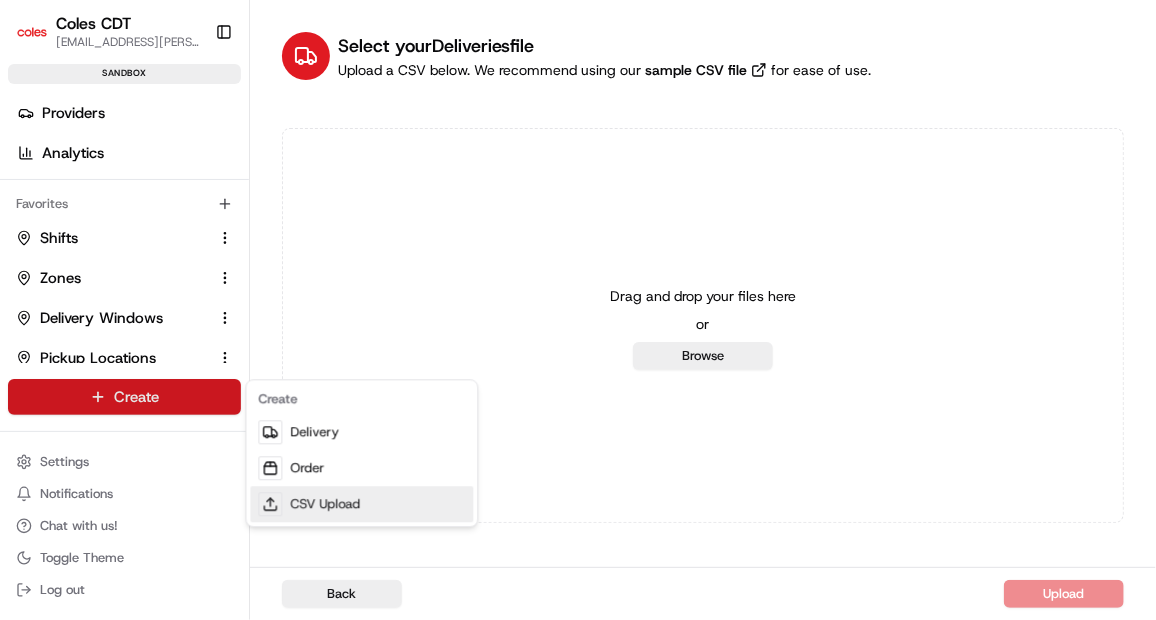 click on "CSV Upload" at bounding box center (361, 504) 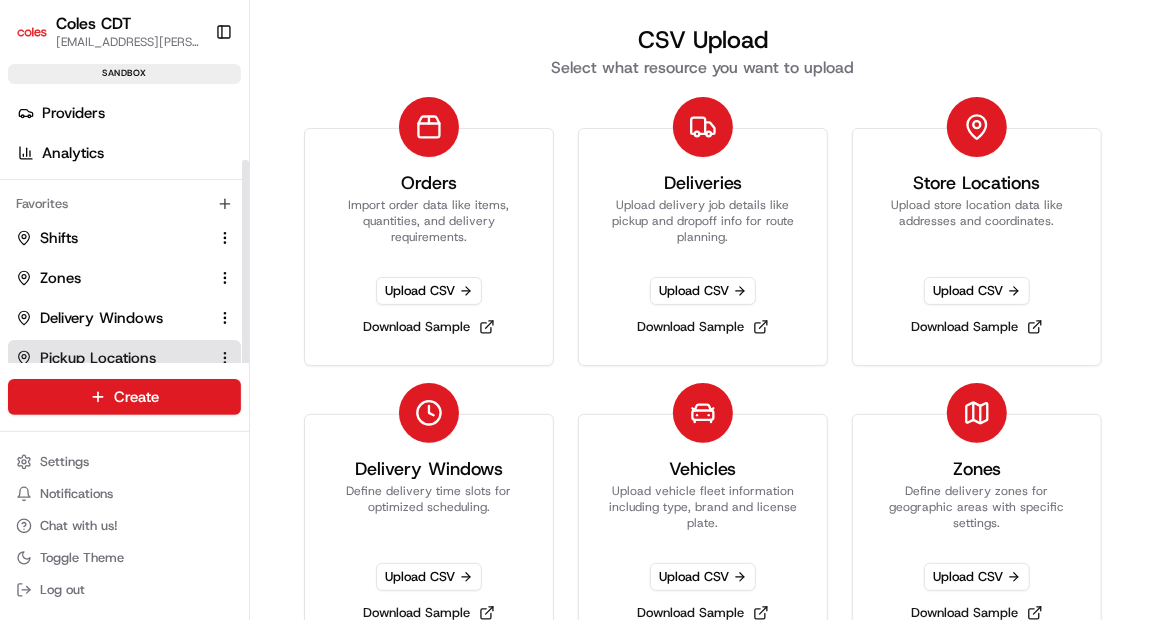 click on "Pickup Locations" at bounding box center (98, 358) 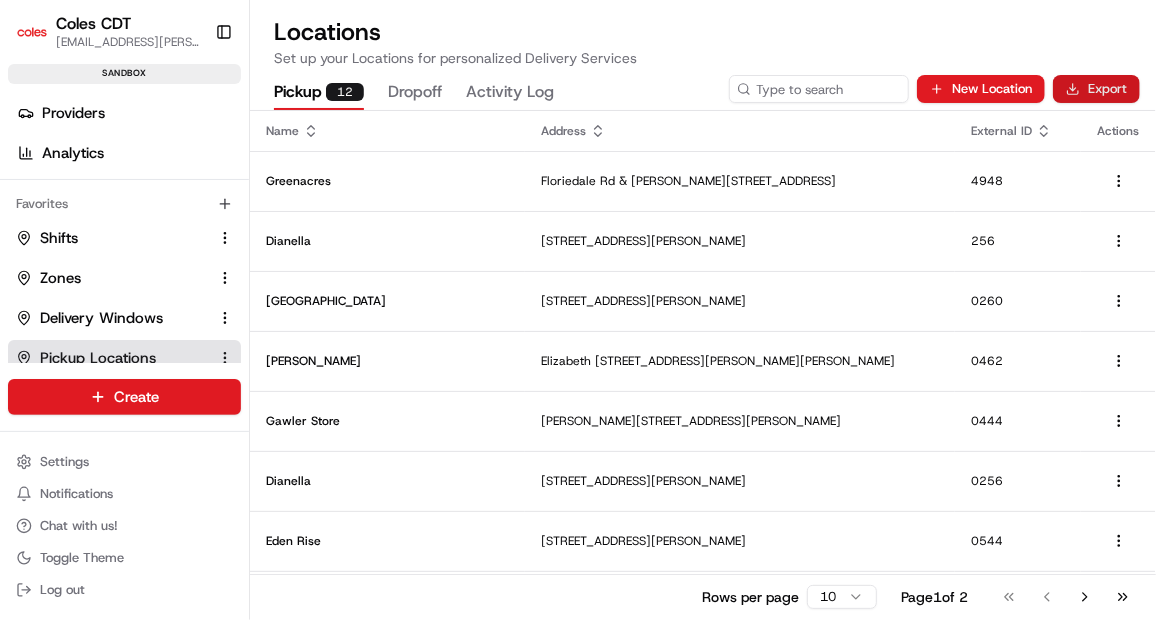 click on "Export" at bounding box center (1096, 89) 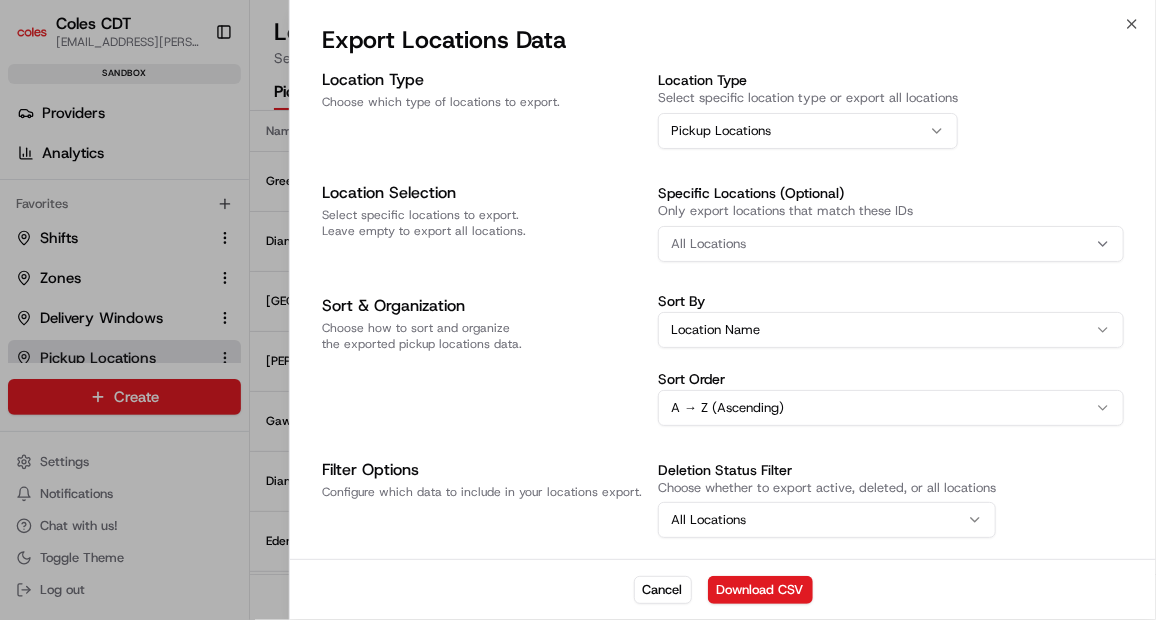 click on "All Locations" at bounding box center [891, 244] 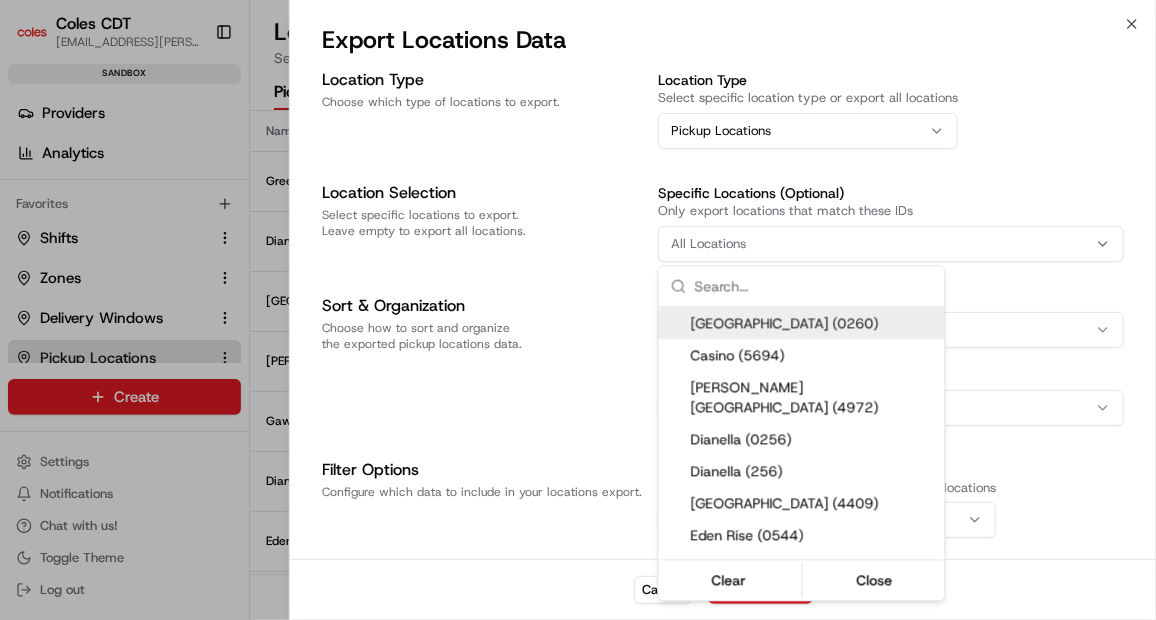 click on "Coles CDT [EMAIL_ADDRESS][PERSON_NAME][PERSON_NAME][DOMAIN_NAME] Toggle Sidebar sandbox Orders Deliveries Providers Analytics Favorites Shifts Zones Delivery Windows Pickup Locations Dropoff Locations Main Menu Members & Organization Organization Users Roles Preferences Customization Tracking Orchestration Automations Dispatch Strategy Optimization Strategy Locations Pickup Locations Dropoff Locations Zones Shifts Delivery Windows Billing Billing Refund Requests Integrations Notification Triggers Webhooks API Keys Request Logs Create Settings Notifications Chat with us! Toggle Theme Log out Locations Set up your Locations for personalized Delivery Services Pickup 12 Dropoff Activity Log New Location Export Name Address External ID Actions Greenacres [GEOGRAPHIC_DATA][PERSON_NAME][STREET_ADDRESS] Dianella [STREET_ADDRESS] [STREET_ADDRESS] [STREET_ADDRESS][PERSON_NAME], AU [STREET_ADDRESS][PERSON_NAME][PERSON_NAME][PERSON_NAME][PERSON_NAME] 0462 1" at bounding box center (578, 310) 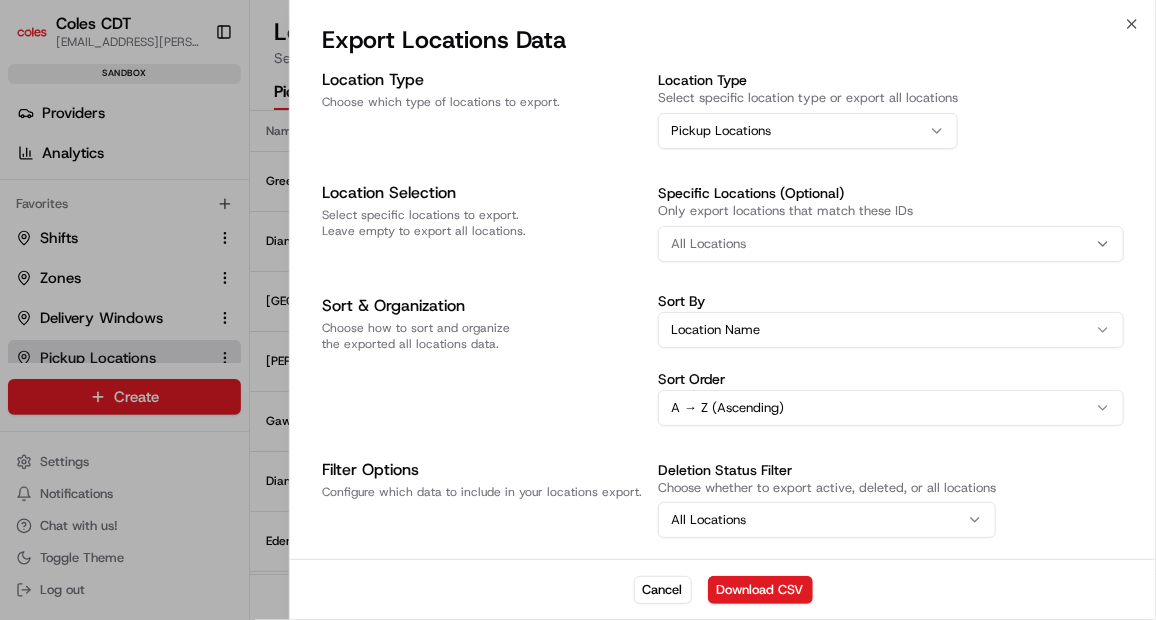 click at bounding box center (578, 310) 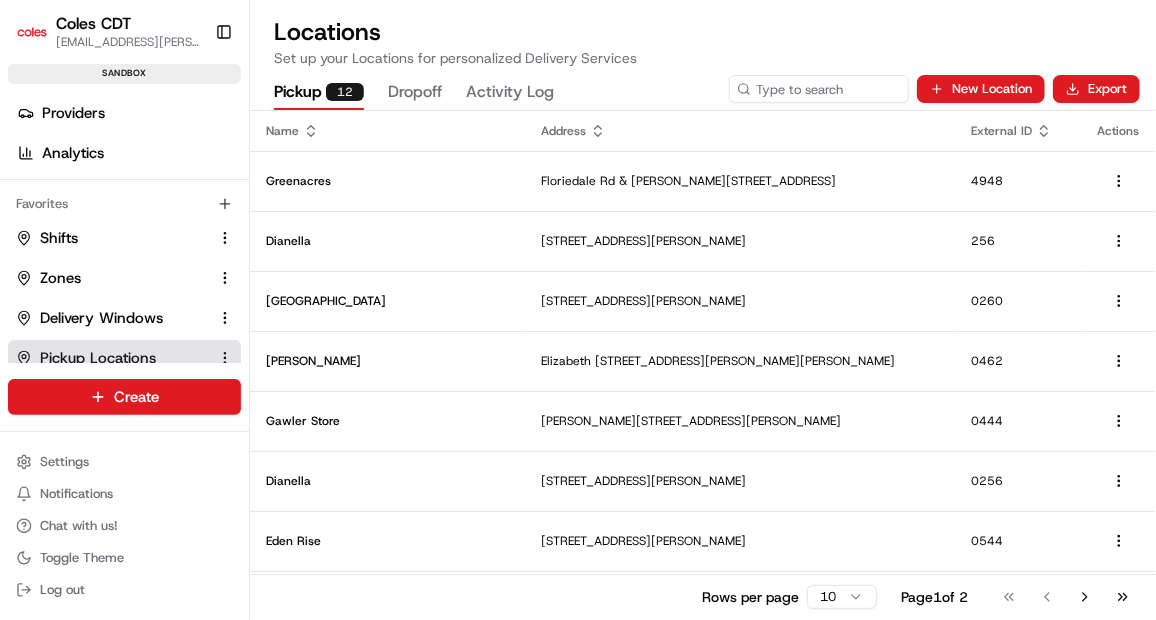 click on "Settings Notifications Chat with us! Toggle Theme Log out" at bounding box center [124, 526] 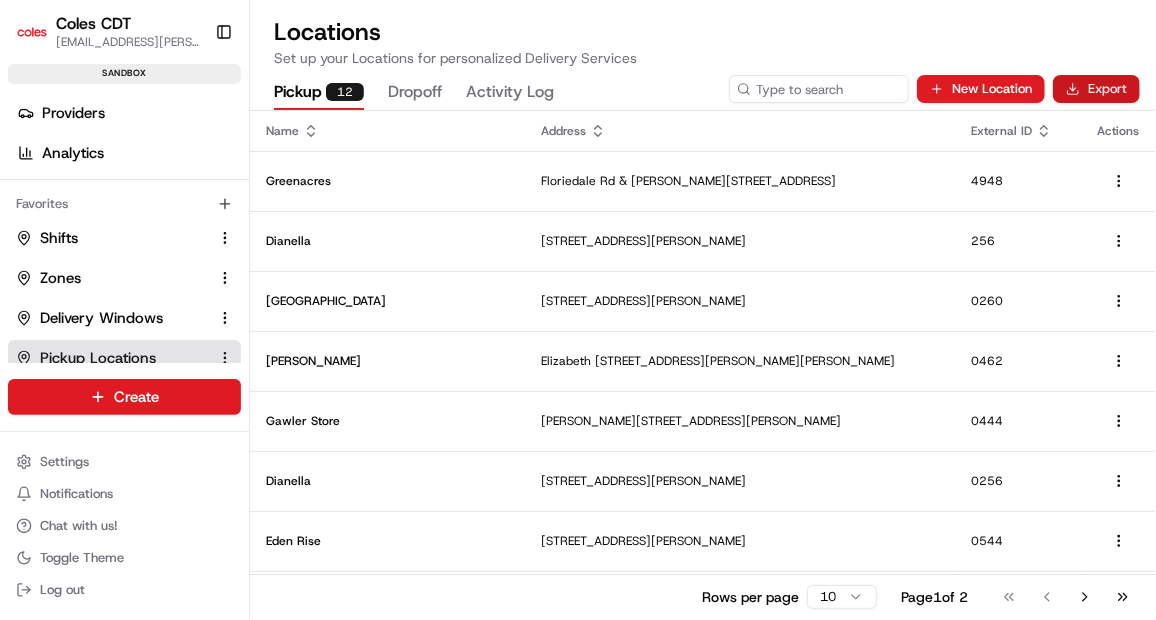 click on "Export" at bounding box center (1096, 89) 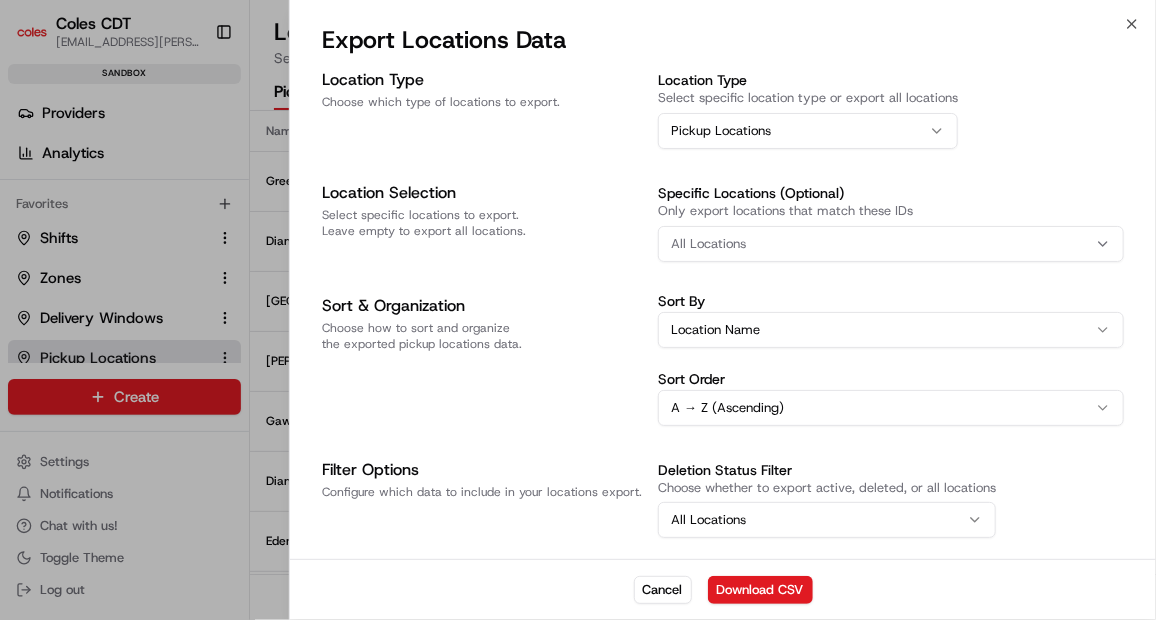 click on "All Locations" at bounding box center (891, 244) 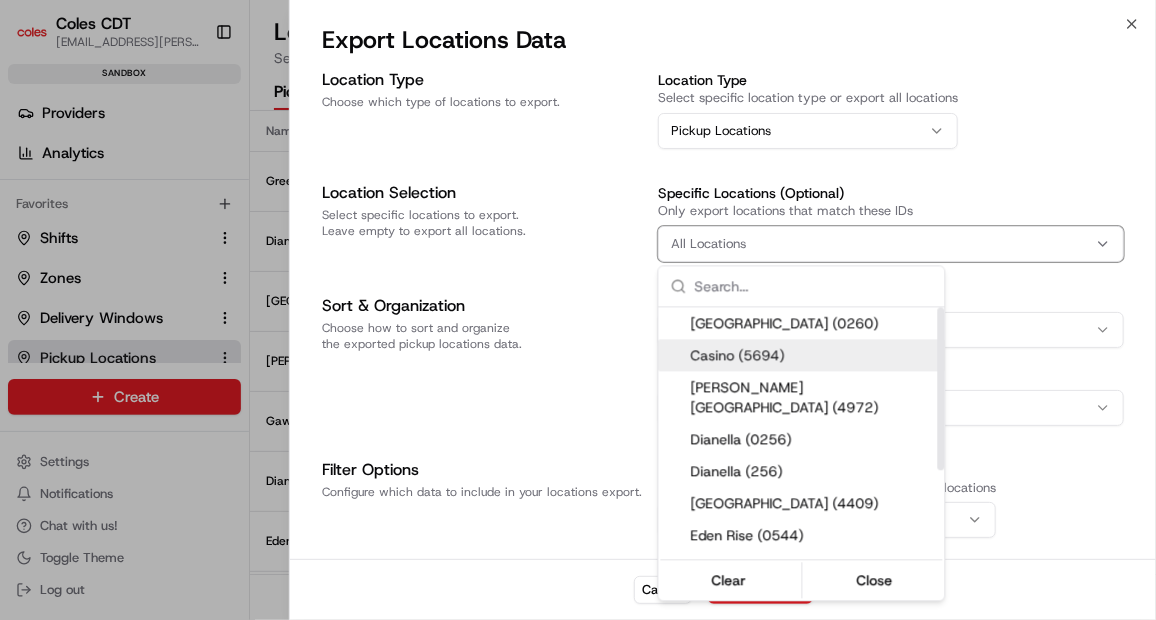 click on "Casino (5694)" at bounding box center [802, 355] 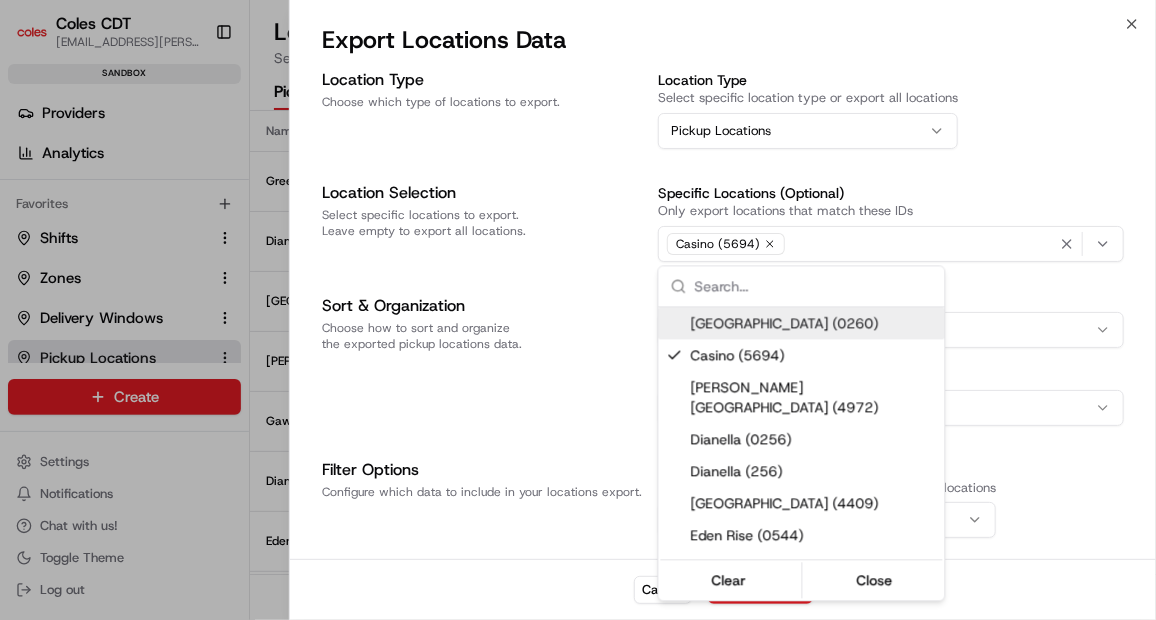 click on "Coles CDT [EMAIL_ADDRESS][PERSON_NAME][PERSON_NAME][DOMAIN_NAME] Toggle Sidebar sandbox Orders Deliveries Providers Analytics Favorites Shifts Zones Delivery Windows Pickup Locations Dropoff Locations Main Menu Members & Organization Organization Users Roles Preferences Customization Tracking Orchestration Automations Dispatch Strategy Optimization Strategy Locations Pickup Locations Dropoff Locations Zones Shifts Delivery Windows Billing Billing Refund Requests Integrations Notification Triggers Webhooks API Keys Request Logs Create Settings Notifications Chat with us! Toggle Theme Log out Locations Set up your Locations for personalized Delivery Services Pickup 12 Dropoff Activity Log New Location Export Name Address External ID Actions Greenacres [GEOGRAPHIC_DATA][PERSON_NAME][STREET_ADDRESS] Dianella [STREET_ADDRESS] [STREET_ADDRESS] [STREET_ADDRESS][PERSON_NAME], AU [STREET_ADDRESS][PERSON_NAME][PERSON_NAME][PERSON_NAME][PERSON_NAME] 0462 1" at bounding box center [578, 310] 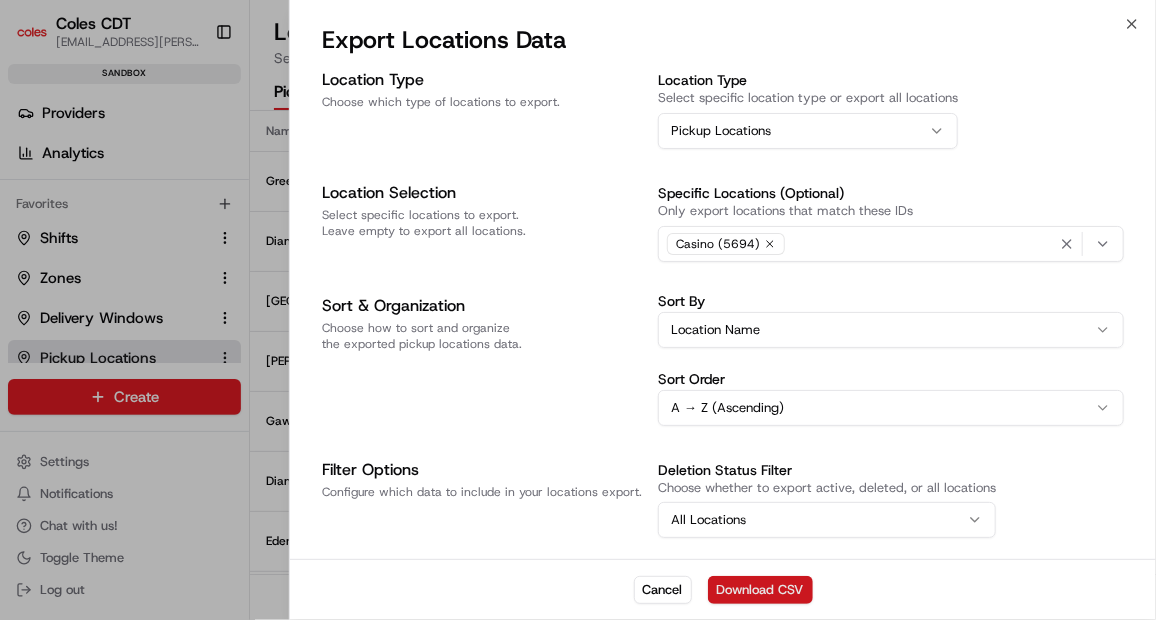 click on "Download CSV" at bounding box center (760, 590) 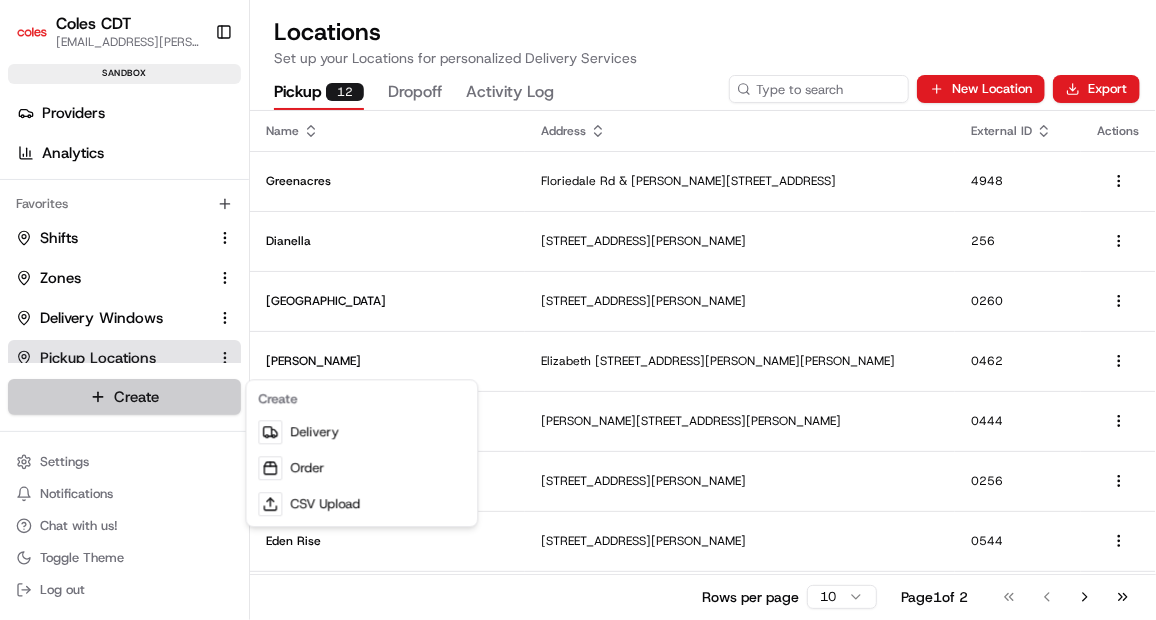 click on "Coles CDT [EMAIL_ADDRESS][PERSON_NAME][PERSON_NAME][DOMAIN_NAME] Toggle Sidebar sandbox Orders Deliveries Providers Analytics Favorites Shifts Zones Delivery Windows Pickup Locations Dropoff Locations Main Menu Members & Organization Organization Users Roles Preferences Customization Tracking Orchestration Automations Dispatch Strategy Optimization Strategy Locations Pickup Locations Dropoff Locations Zones Shifts Delivery Windows Billing Billing Refund Requests Integrations Notification Triggers Webhooks API Keys Request Logs Create Settings Notifications Chat with us! Toggle Theme Log out Locations Set up your Locations for personalized Delivery Services Pickup 12 Dropoff Activity Log New Location Export Name Address External ID Actions Greenacres [GEOGRAPHIC_DATA][PERSON_NAME][STREET_ADDRESS] Dianella [STREET_ADDRESS] [STREET_ADDRESS] [STREET_ADDRESS][PERSON_NAME], AU [STREET_ADDRESS][PERSON_NAME][PERSON_NAME][PERSON_NAME][PERSON_NAME]" at bounding box center (578, 310) 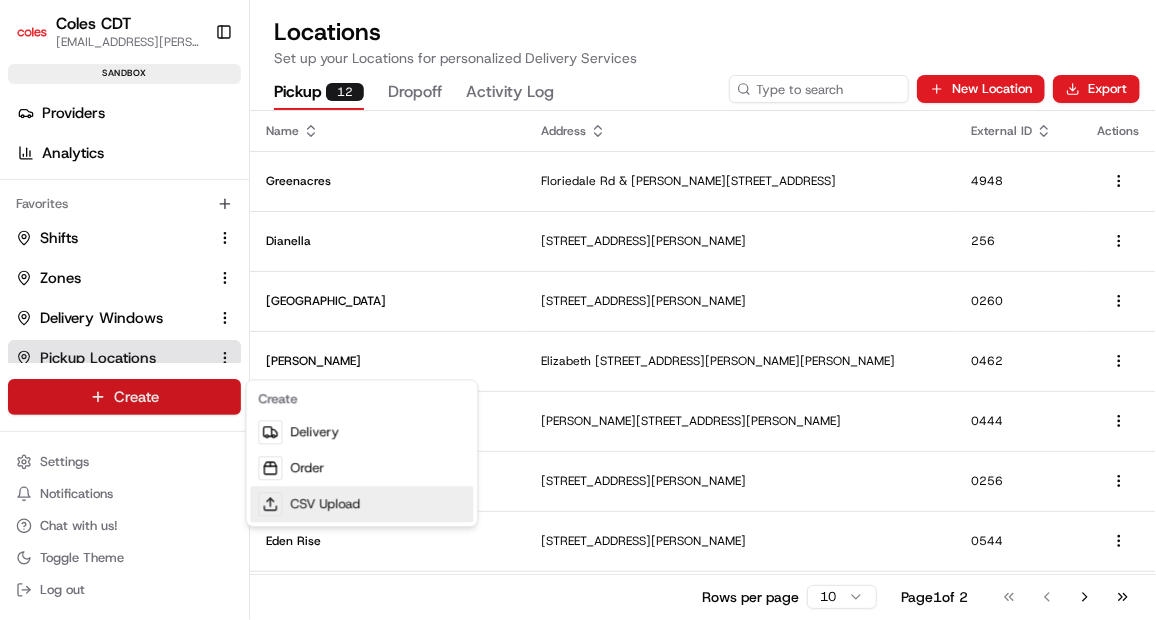 click on "CSV Upload" at bounding box center [361, 504] 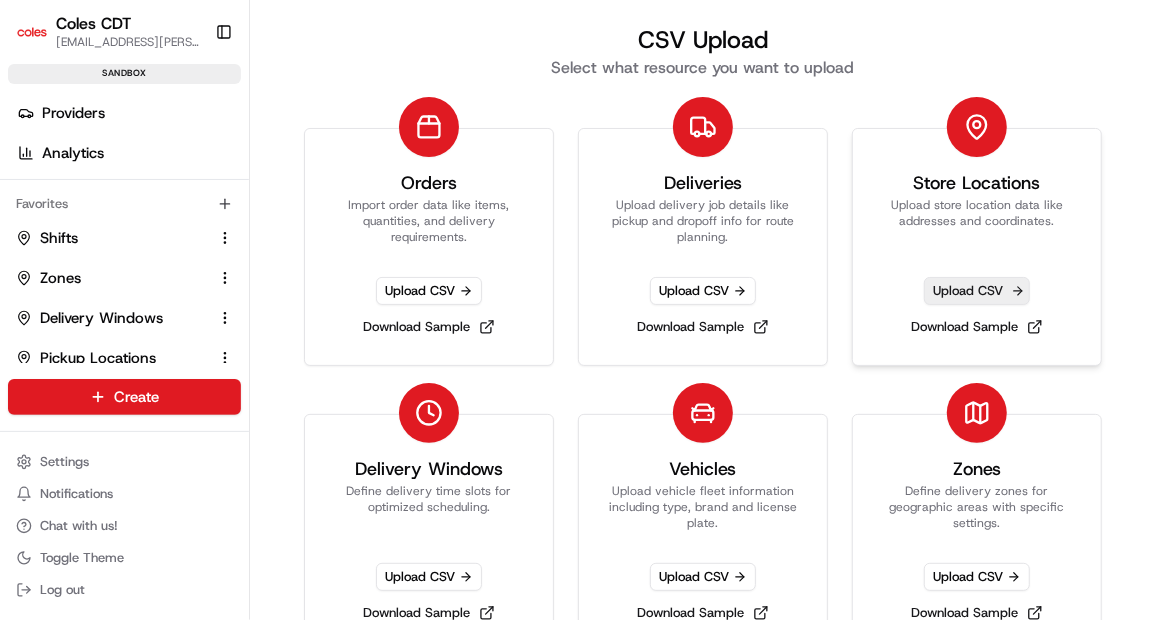 click on "Upload CSV" at bounding box center [977, 291] 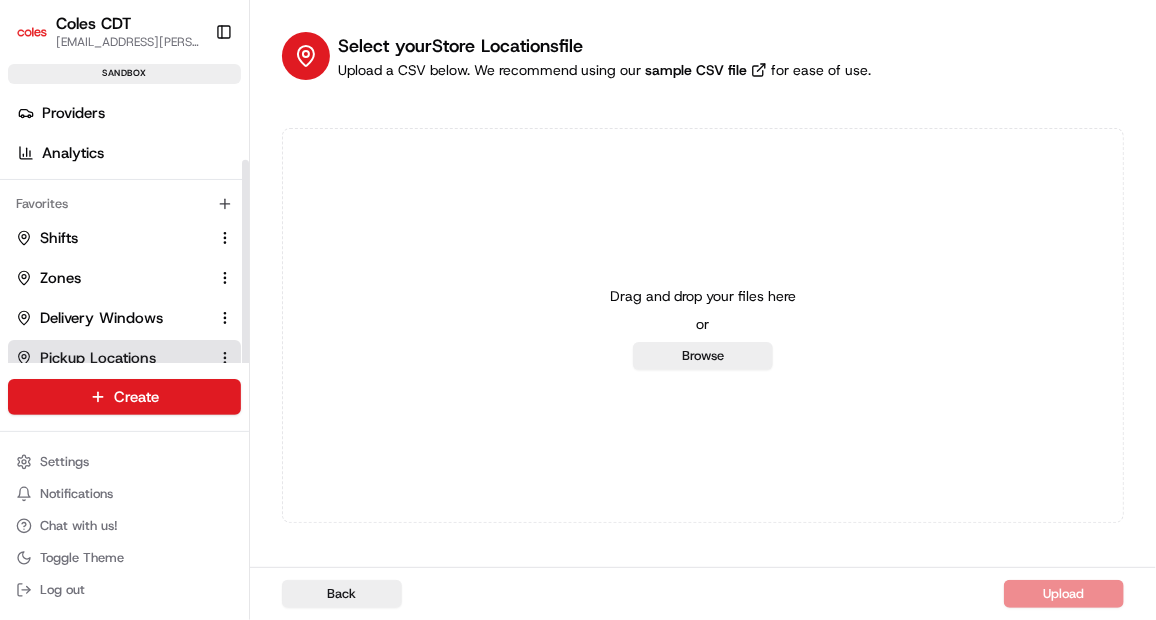 click on "Pickup Locations" at bounding box center [98, 358] 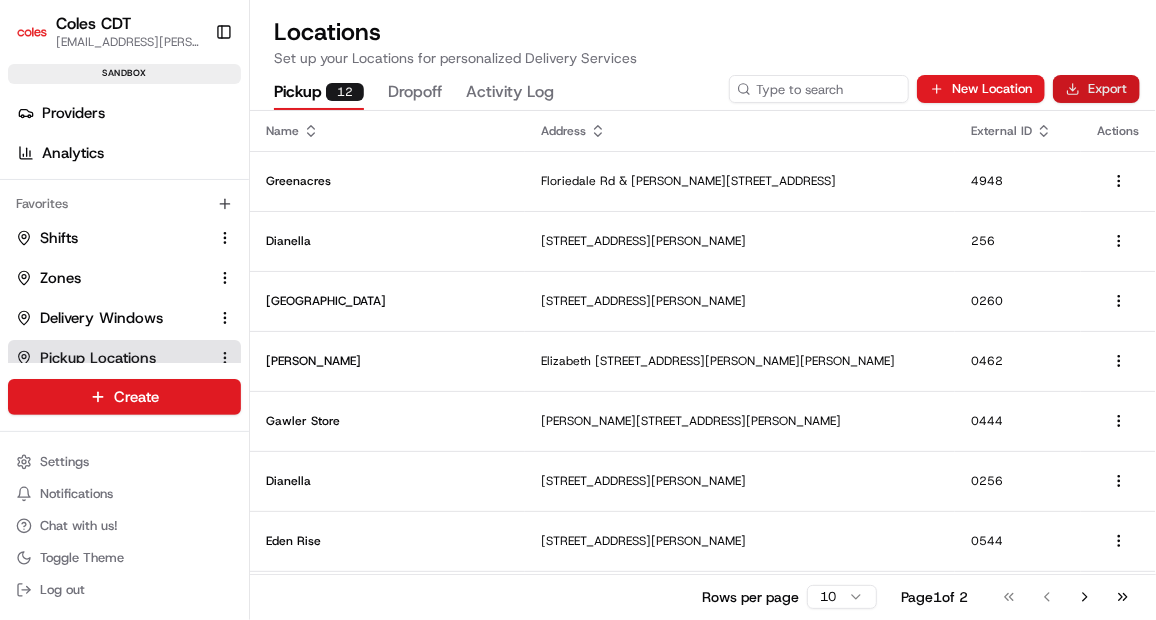 click on "Export" at bounding box center [1096, 89] 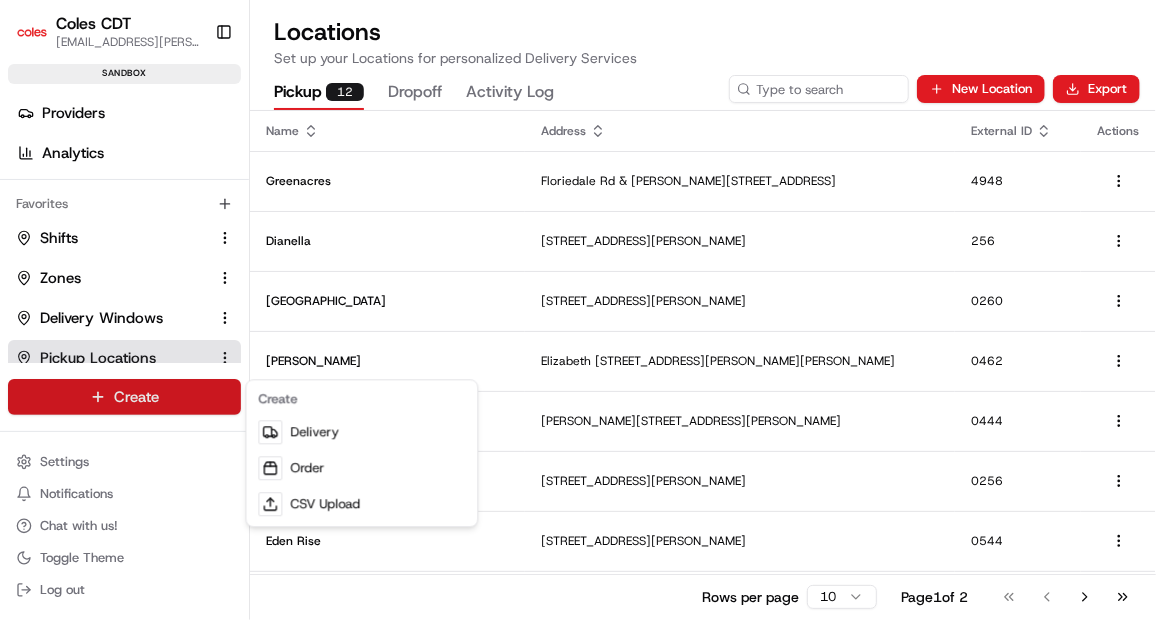 click on "Coles CDT [EMAIL_ADDRESS][PERSON_NAME][PERSON_NAME][DOMAIN_NAME] Toggle Sidebar sandbox Orders Deliveries Providers Analytics Favorites Shifts Zones Delivery Windows Pickup Locations Dropoff Locations Main Menu Members & Organization Organization Users Roles Preferences Customization Tracking Orchestration Automations Dispatch Strategy Optimization Strategy Locations Pickup Locations Dropoff Locations Zones Shifts Delivery Windows Billing Billing Refund Requests Integrations Notification Triggers Webhooks API Keys Request Logs Create Settings Notifications Chat with us! Toggle Theme Log out Locations Set up your Locations for personalized Delivery Services Pickup 12 Dropoff Activity Log New Location Export Name Address External ID Actions Greenacres [GEOGRAPHIC_DATA][PERSON_NAME][STREET_ADDRESS] Dianella [STREET_ADDRESS] [STREET_ADDRESS] [STREET_ADDRESS][PERSON_NAME], AU [STREET_ADDRESS][PERSON_NAME][PERSON_NAME][PERSON_NAME][PERSON_NAME]" at bounding box center [578, 310] 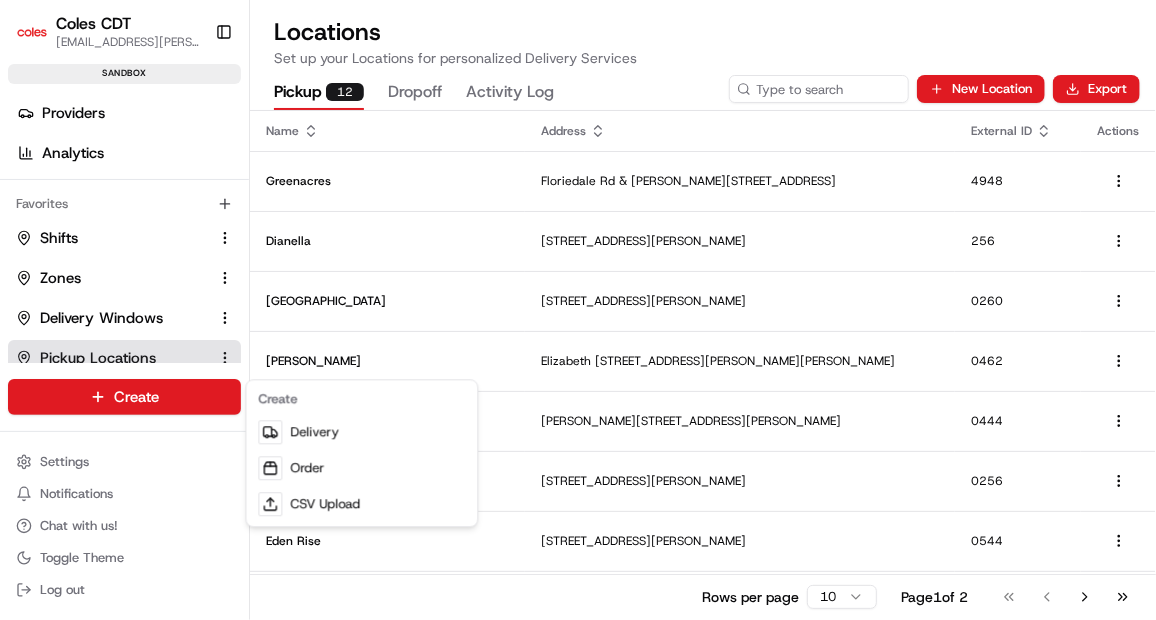 click on "Coles CDT [EMAIL_ADDRESS][PERSON_NAME][PERSON_NAME][DOMAIN_NAME] Toggle Sidebar sandbox Orders Deliveries Providers Analytics Favorites Shifts Zones Delivery Windows Pickup Locations Dropoff Locations Main Menu Members & Organization Organization Users Roles Preferences Customization Tracking Orchestration Automations Dispatch Strategy Optimization Strategy Locations Pickup Locations Dropoff Locations Zones Shifts Delivery Windows Billing Billing Refund Requests Integrations Notification Triggers Webhooks API Keys Request Logs Create Settings Notifications Chat with us! Toggle Theme Log out Locations Set up your Locations for personalized Delivery Services Pickup 12 Dropoff Activity Log New Location Export Name Address External ID Actions Greenacres [GEOGRAPHIC_DATA][PERSON_NAME][STREET_ADDRESS] Dianella [STREET_ADDRESS] [STREET_ADDRESS] [STREET_ADDRESS][PERSON_NAME], AU [STREET_ADDRESS][PERSON_NAME][PERSON_NAME][PERSON_NAME][PERSON_NAME]" at bounding box center (578, 310) 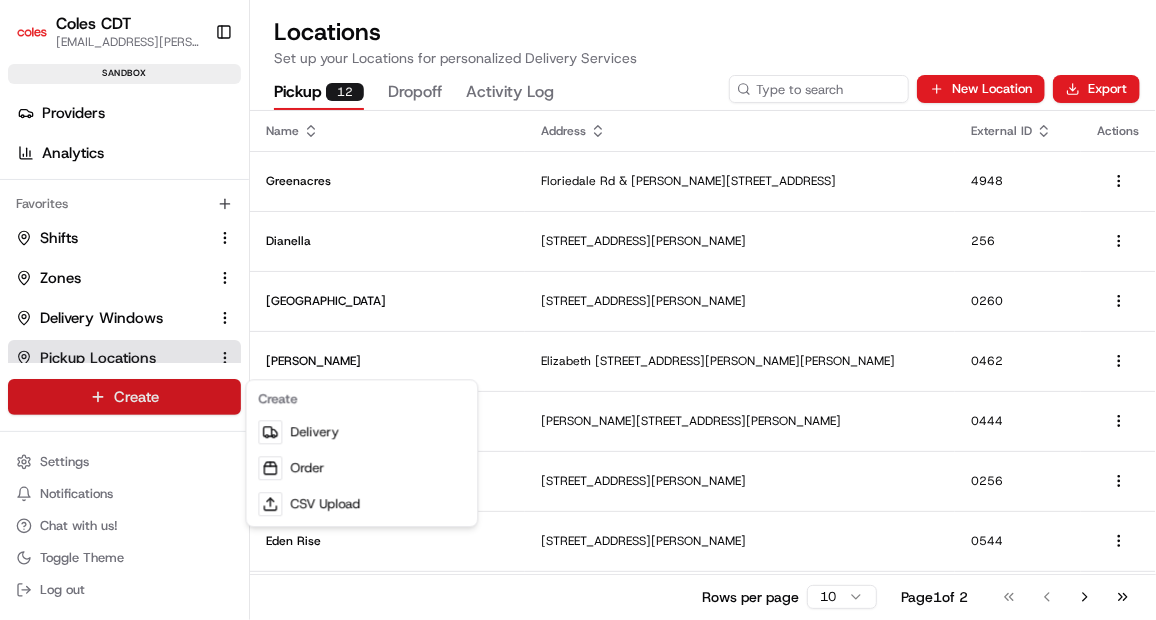 click on "Coles CDT [EMAIL_ADDRESS][PERSON_NAME][PERSON_NAME][DOMAIN_NAME] Toggle Sidebar sandbox Orders Deliveries Providers Analytics Favorites Shifts Zones Delivery Windows Pickup Locations Dropoff Locations Main Menu Members & Organization Organization Users Roles Preferences Customization Tracking Orchestration Automations Dispatch Strategy Optimization Strategy Locations Pickup Locations Dropoff Locations Zones Shifts Delivery Windows Billing Billing Refund Requests Integrations Notification Triggers Webhooks API Keys Request Logs Create Settings Notifications Chat with us! Toggle Theme Log out Locations Set up your Locations for personalized Delivery Services Pickup 12 Dropoff Activity Log New Location Export Name Address External ID Actions Greenacres [GEOGRAPHIC_DATA][PERSON_NAME][STREET_ADDRESS] Dianella [STREET_ADDRESS] [STREET_ADDRESS] [STREET_ADDRESS][PERSON_NAME], AU [STREET_ADDRESS][PERSON_NAME][PERSON_NAME][PERSON_NAME][PERSON_NAME]" at bounding box center [578, 310] 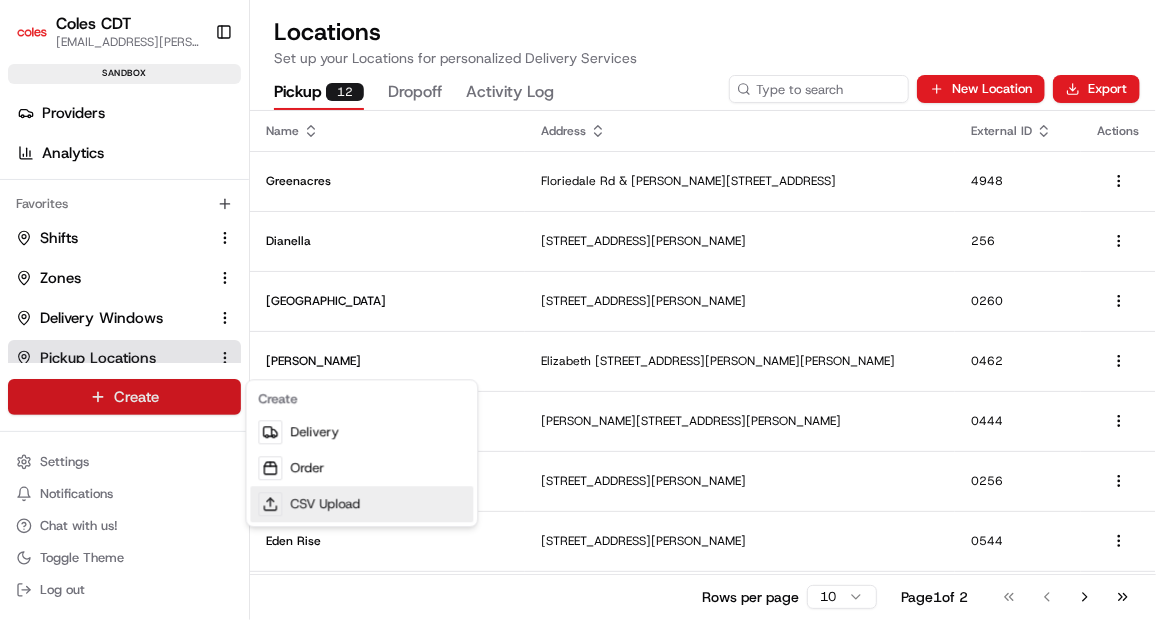click on "CSV Upload" at bounding box center (361, 504) 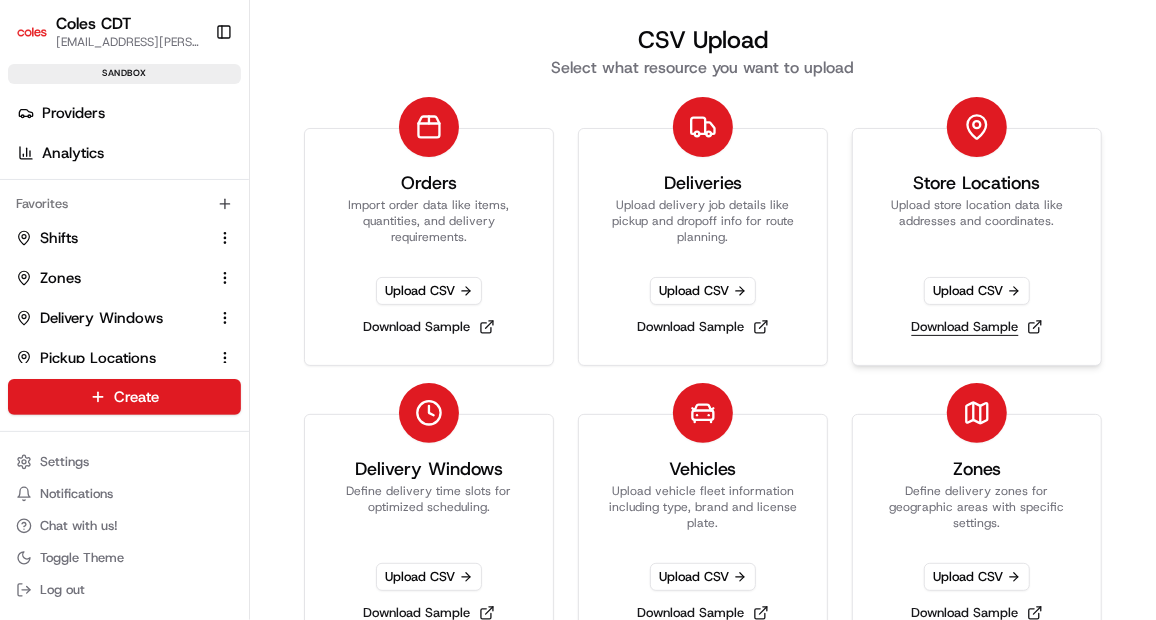 click on "Download Sample" at bounding box center (977, 327) 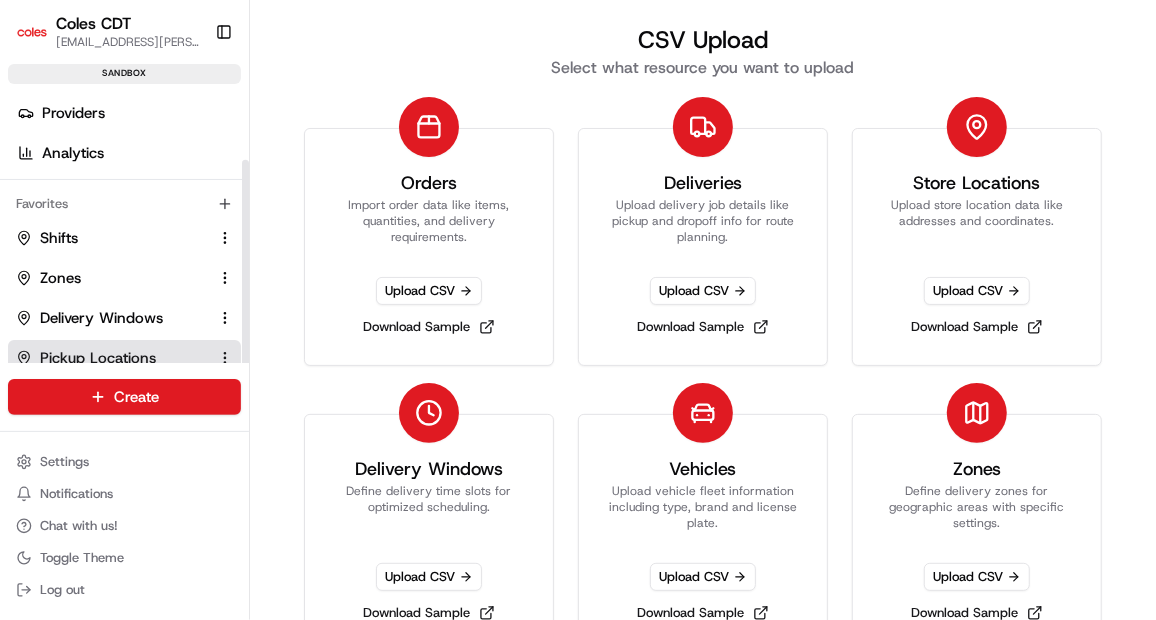 click on "Pickup Locations" at bounding box center (98, 358) 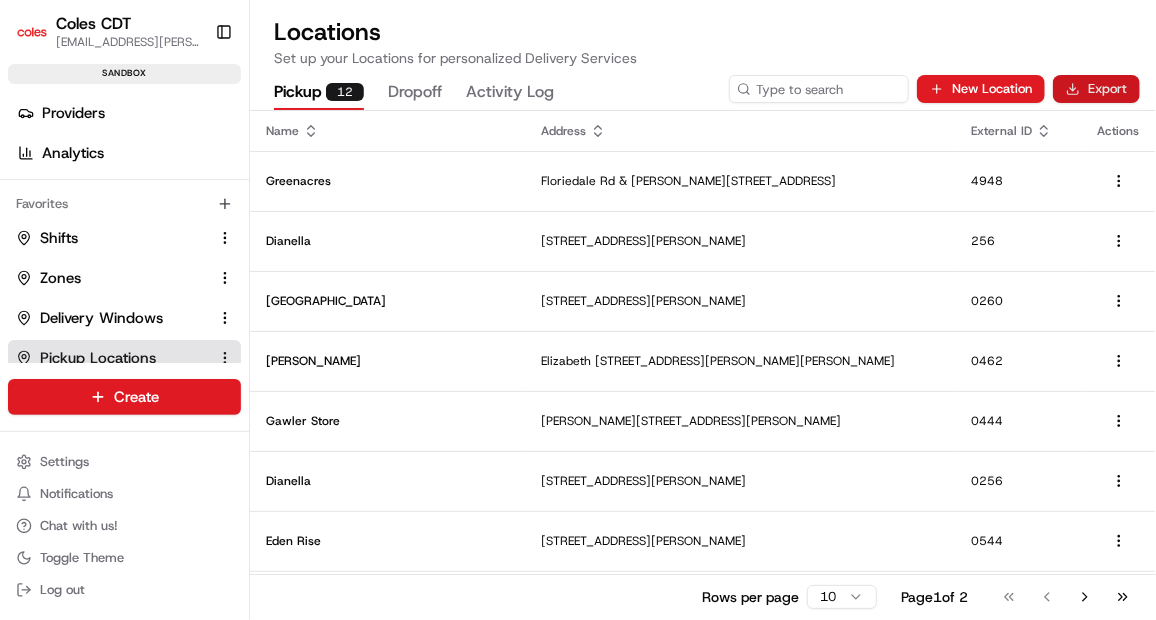 click on "Export" at bounding box center (1096, 89) 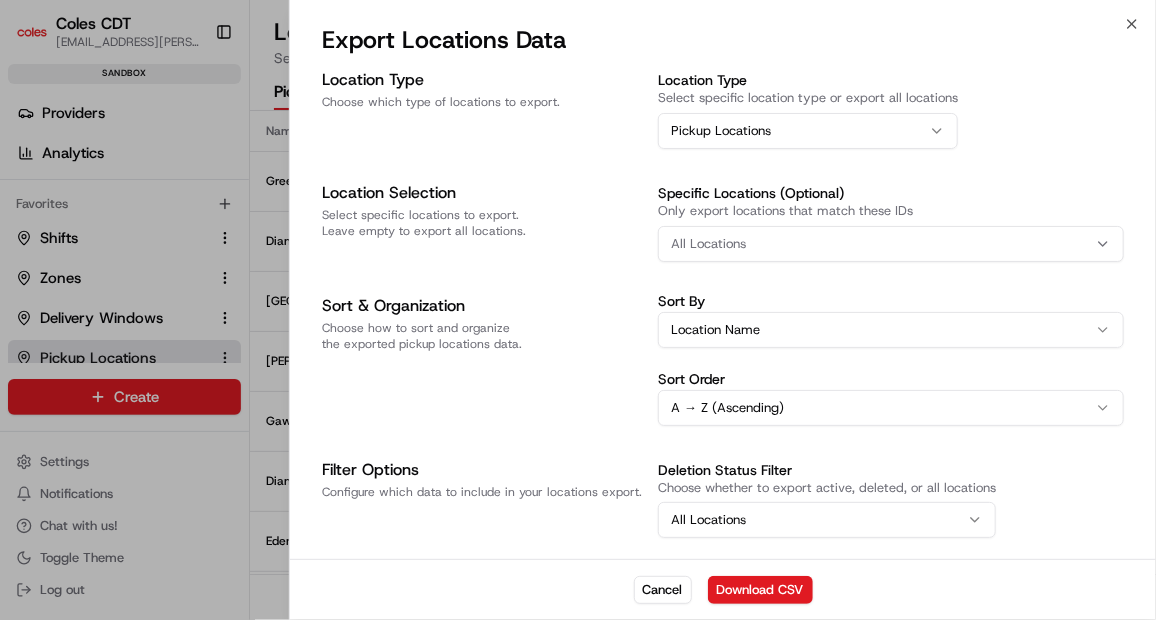 click at bounding box center [578, 310] 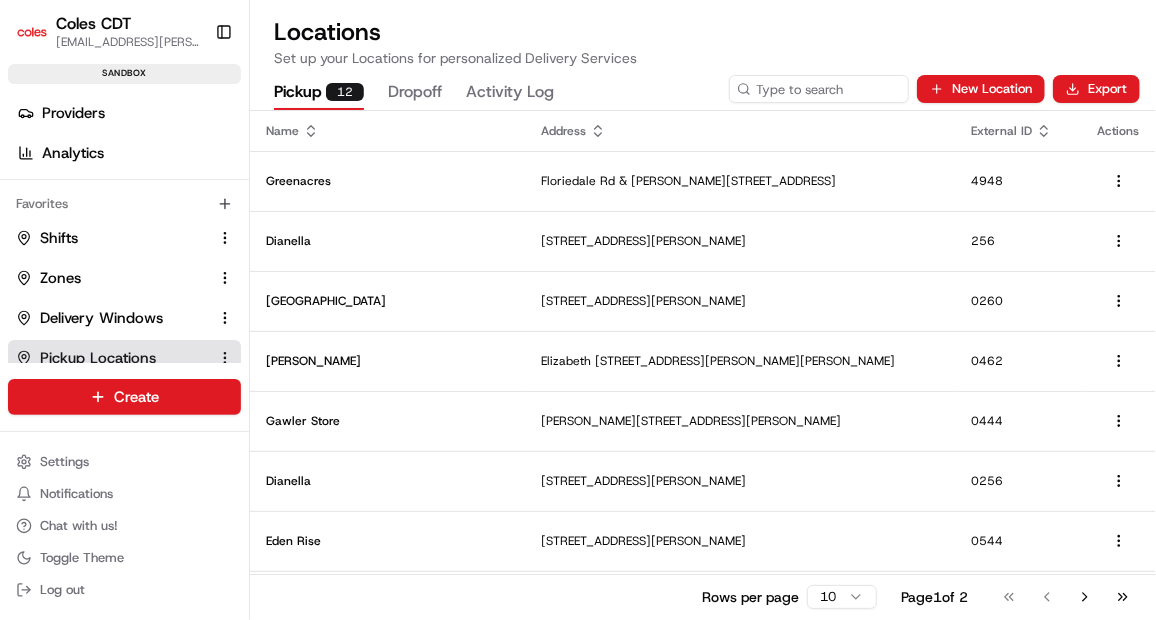click on "Pickup 12 Dropoff Activity Log" at bounding box center [497, 93] 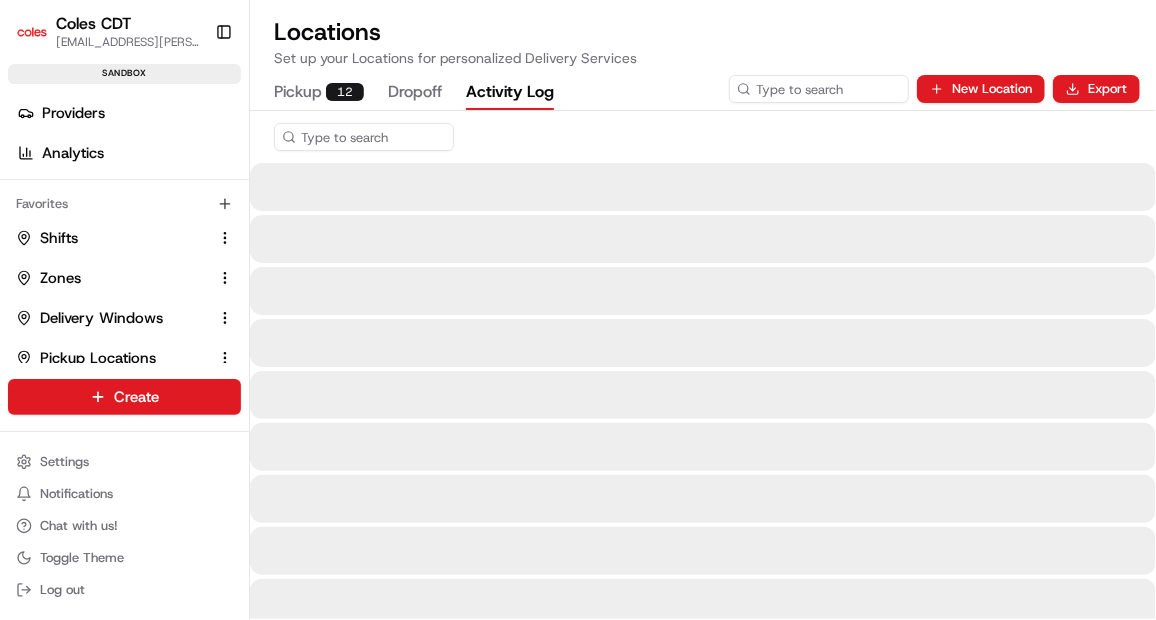 click on "Activity Log" at bounding box center [510, 93] 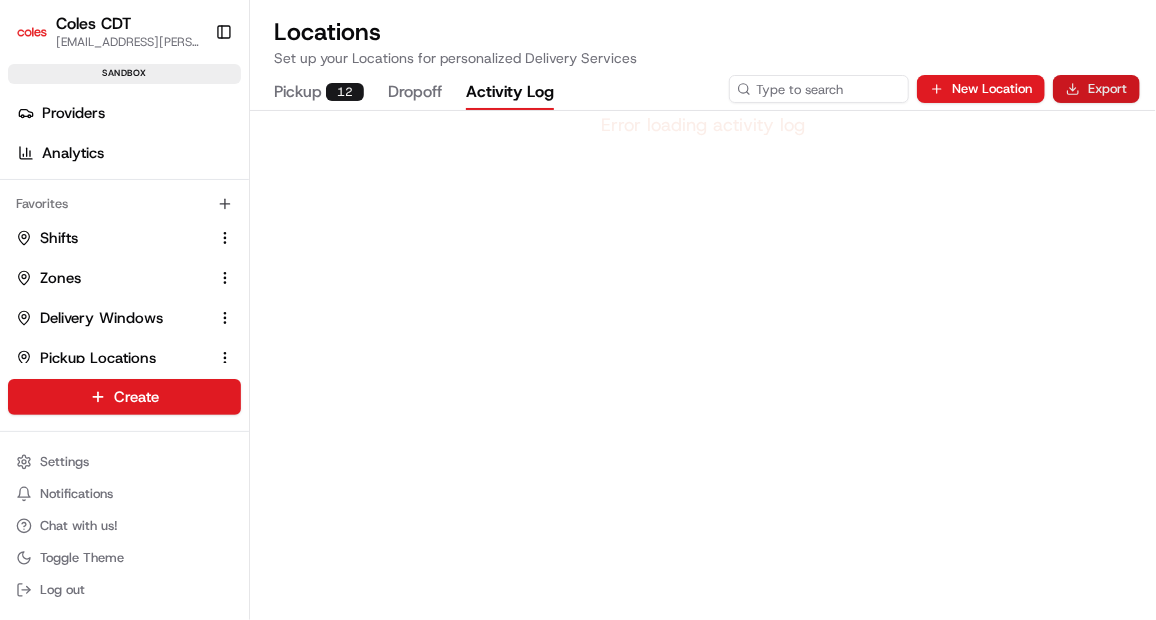 click on "Export" at bounding box center [1096, 89] 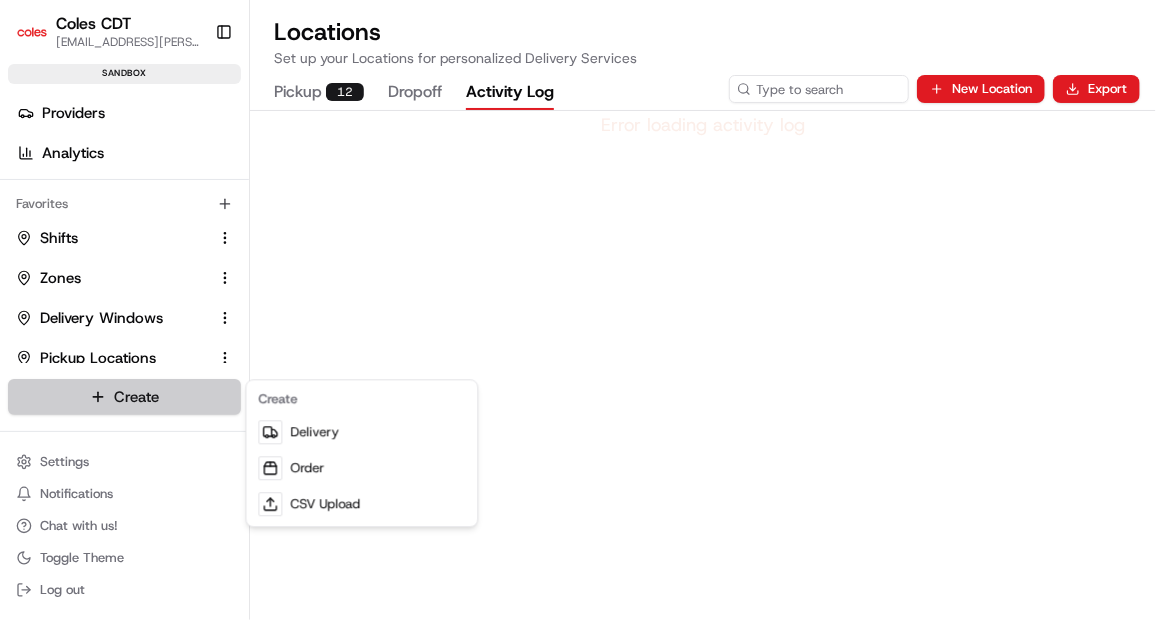 click on "Coles CDT [EMAIL_ADDRESS][PERSON_NAME][PERSON_NAME][DOMAIN_NAME] Toggle Sidebar sandbox Orders Deliveries Providers Analytics Favorites Shifts Zones Delivery Windows Pickup Locations Dropoff Locations Main Menu Members & Organization Organization Users Roles Preferences Customization Tracking Orchestration Automations Dispatch Strategy Optimization Strategy Locations Pickup Locations Dropoff Locations Zones Shifts Delivery Windows Billing Billing Refund Requests Integrations Notification Triggers Webhooks API Keys Request Logs Create Settings Notifications Chat with us! Toggle Theme Log out Locations Set up your Locations for personalized Delivery Services Pickup 12 Dropoff Activity Log New Location Export Error loading activity log
Create Delivery Order CSV Upload" at bounding box center [578, 310] 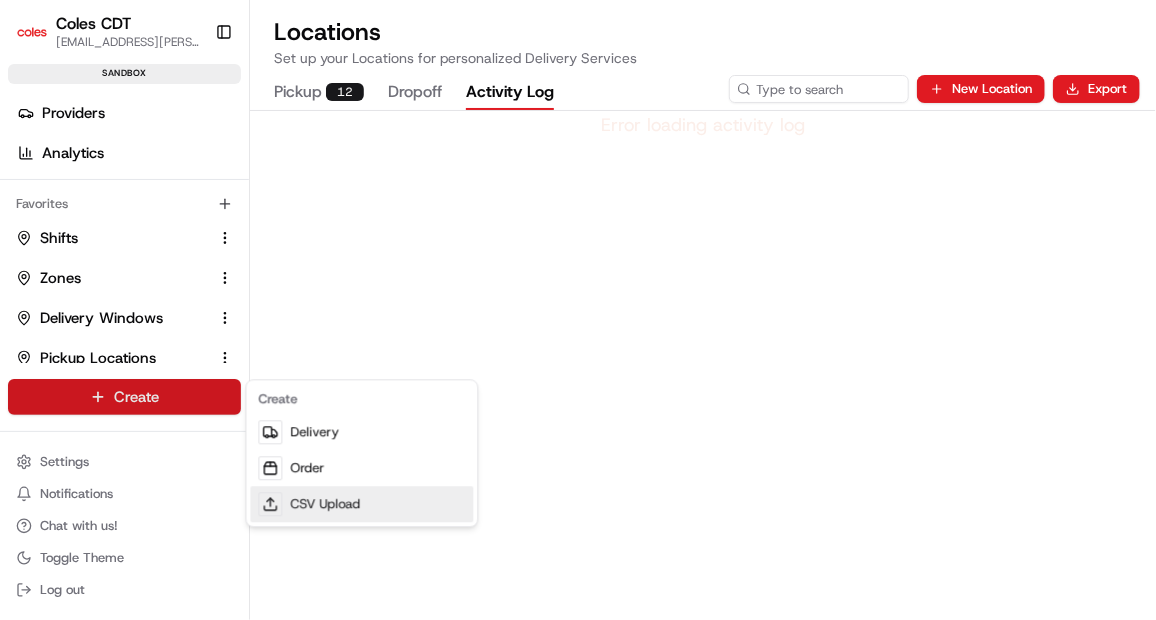 click on "CSV Upload" at bounding box center (361, 504) 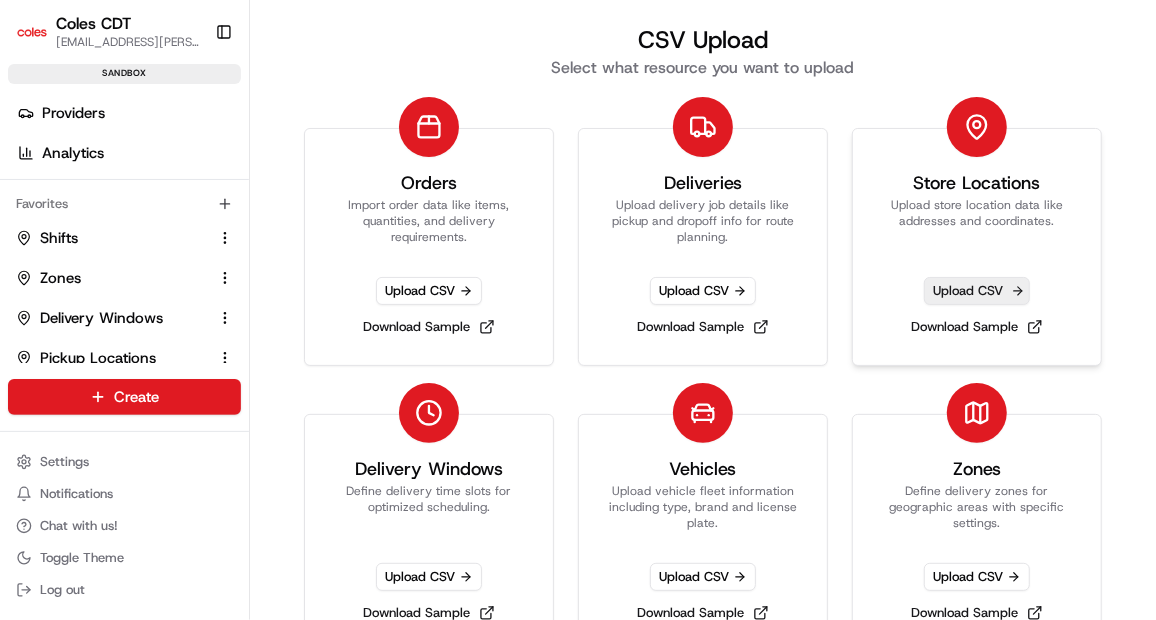 click on "Upload CSV" at bounding box center (977, 291) 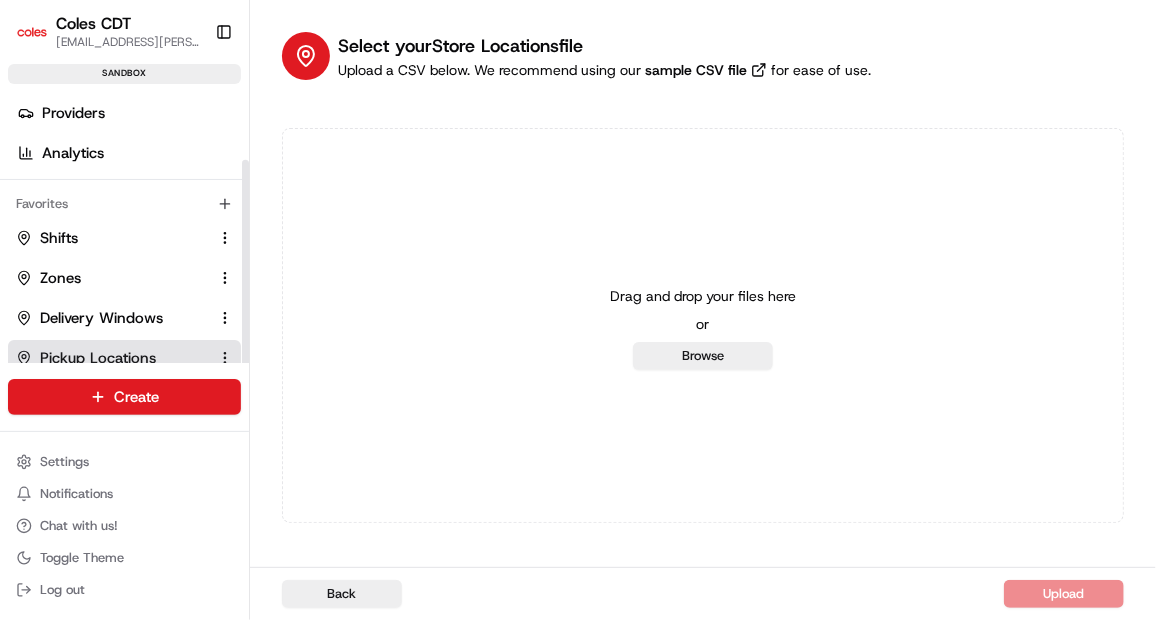 click on "Pickup Locations" at bounding box center (112, 358) 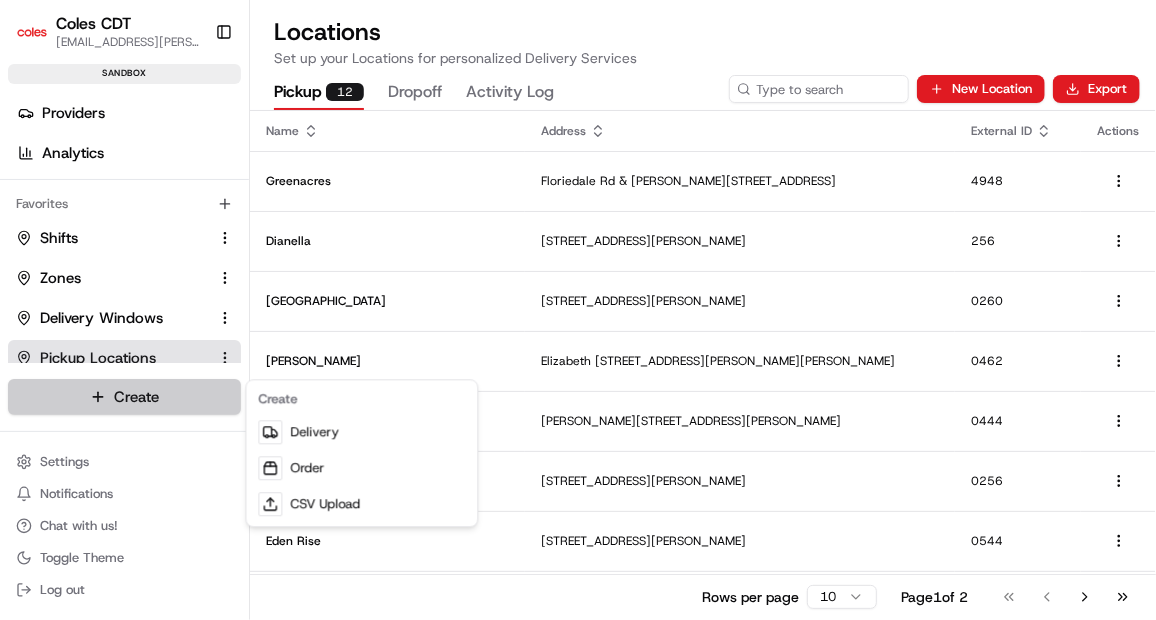 click on "Coles CDT [EMAIL_ADDRESS][PERSON_NAME][PERSON_NAME][DOMAIN_NAME] Toggle Sidebar sandbox Orders Deliveries Providers Analytics Favorites Shifts Zones Delivery Windows Pickup Locations Dropoff Locations Main Menu Members & Organization Organization Users Roles Preferences Customization Tracking Orchestration Automations Dispatch Strategy Optimization Strategy Locations Pickup Locations Dropoff Locations Zones Shifts Delivery Windows Billing Billing Refund Requests Integrations Notification Triggers Webhooks API Keys Request Logs Create Settings Notifications Chat with us! Toggle Theme Log out Locations Set up your Locations for personalized Delivery Services Pickup 12 Dropoff Activity Log New Location Export Name Address External ID Actions Greenacres [GEOGRAPHIC_DATA][PERSON_NAME][STREET_ADDRESS] Dianella [STREET_ADDRESS] [STREET_ADDRESS] [STREET_ADDRESS][PERSON_NAME], AU [STREET_ADDRESS][PERSON_NAME][PERSON_NAME][PERSON_NAME][PERSON_NAME]" at bounding box center [578, 310] 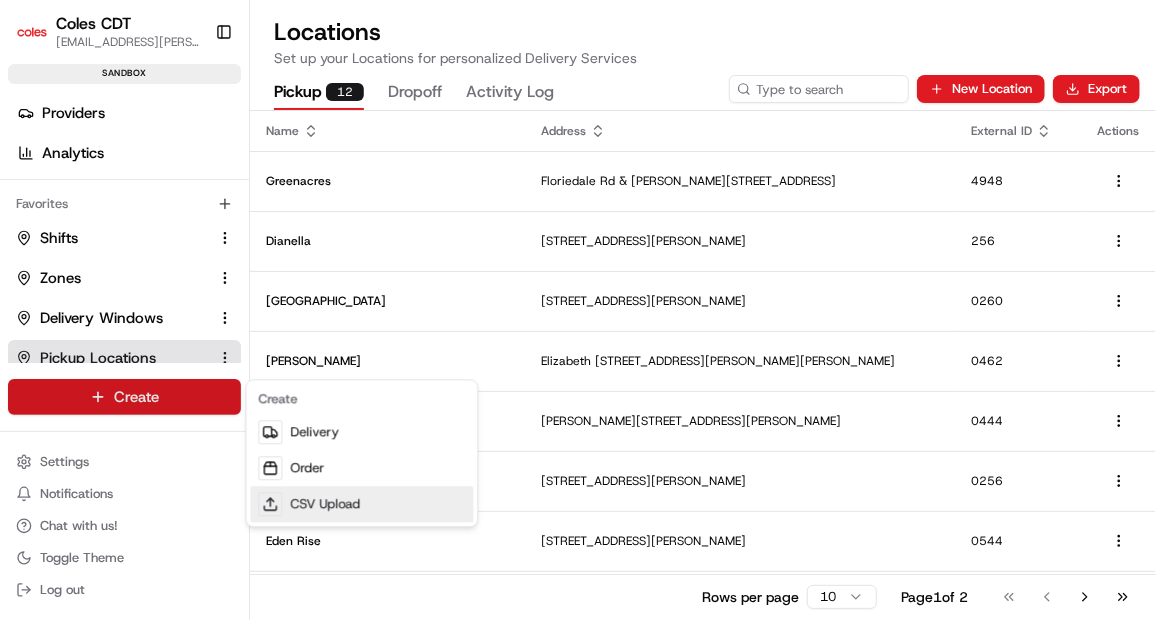 click on "CSV Upload" at bounding box center [361, 504] 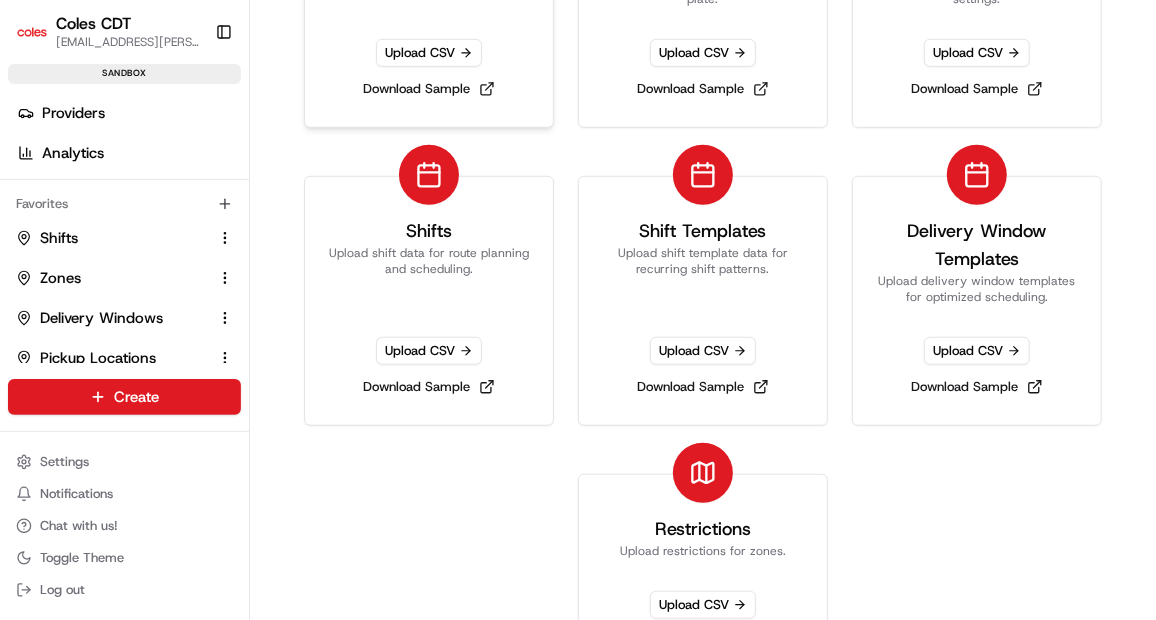 scroll, scrollTop: 0, scrollLeft: 0, axis: both 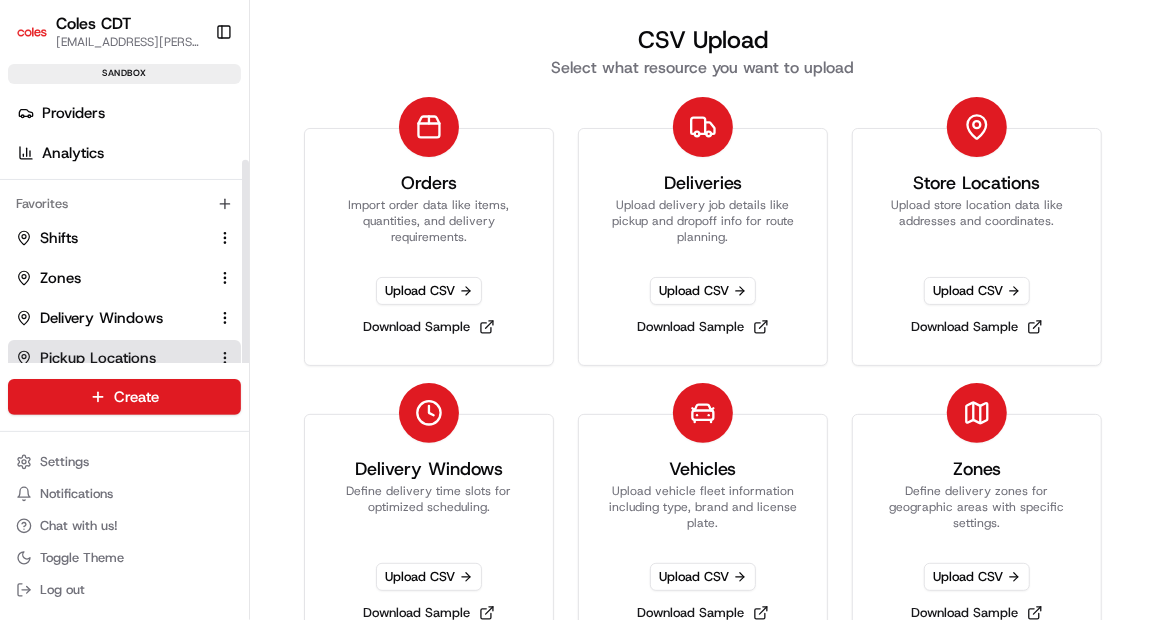 click on "Pickup Locations" at bounding box center [112, 358] 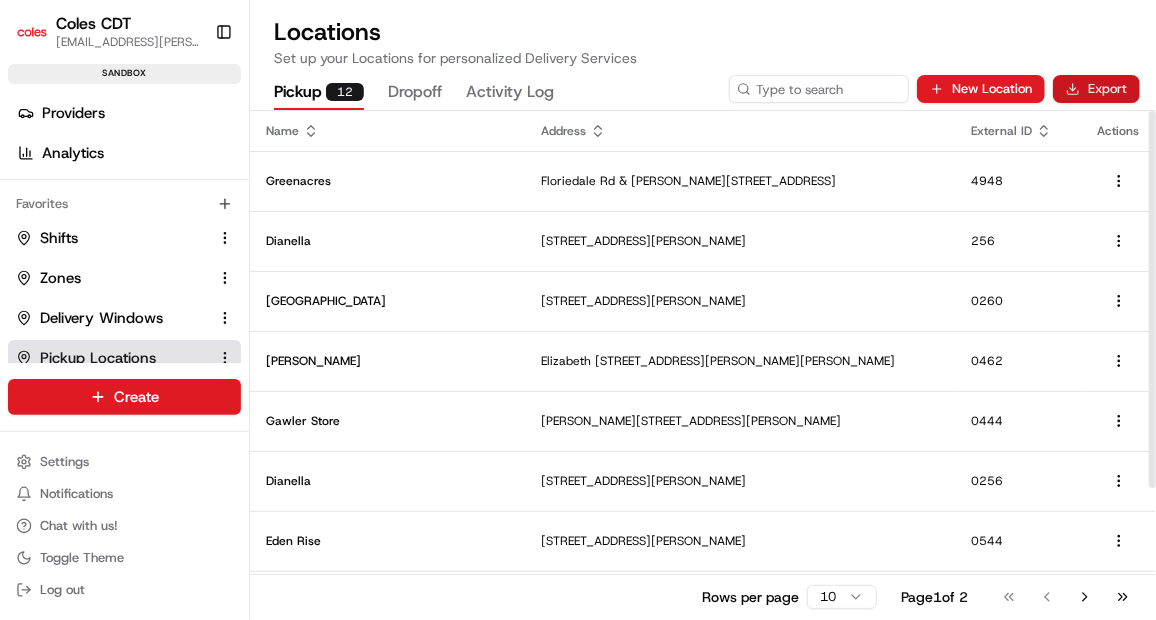 click on "Export" at bounding box center (1096, 89) 